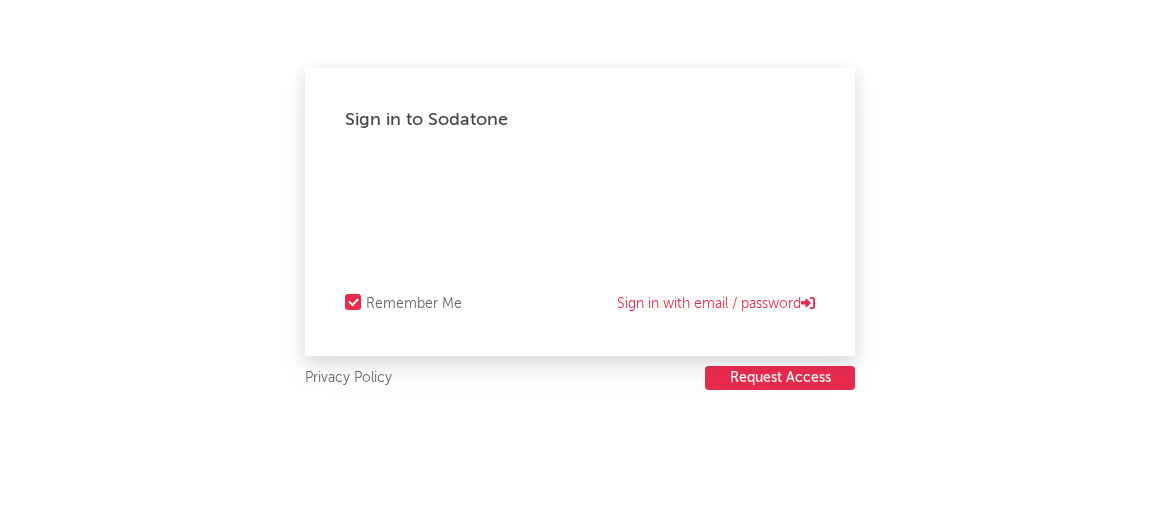 scroll, scrollTop: 0, scrollLeft: 0, axis: both 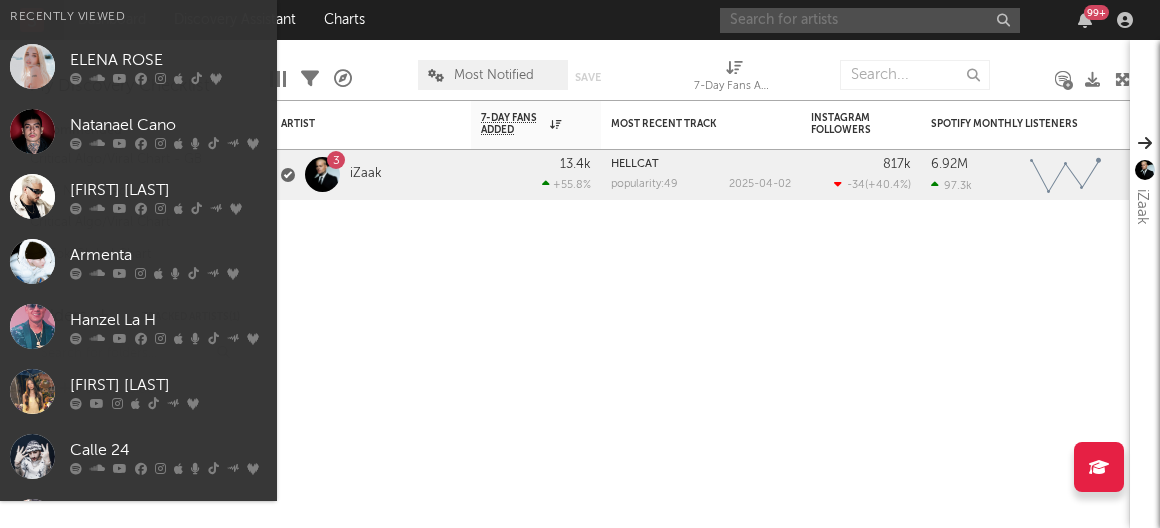 click at bounding box center (870, 20) 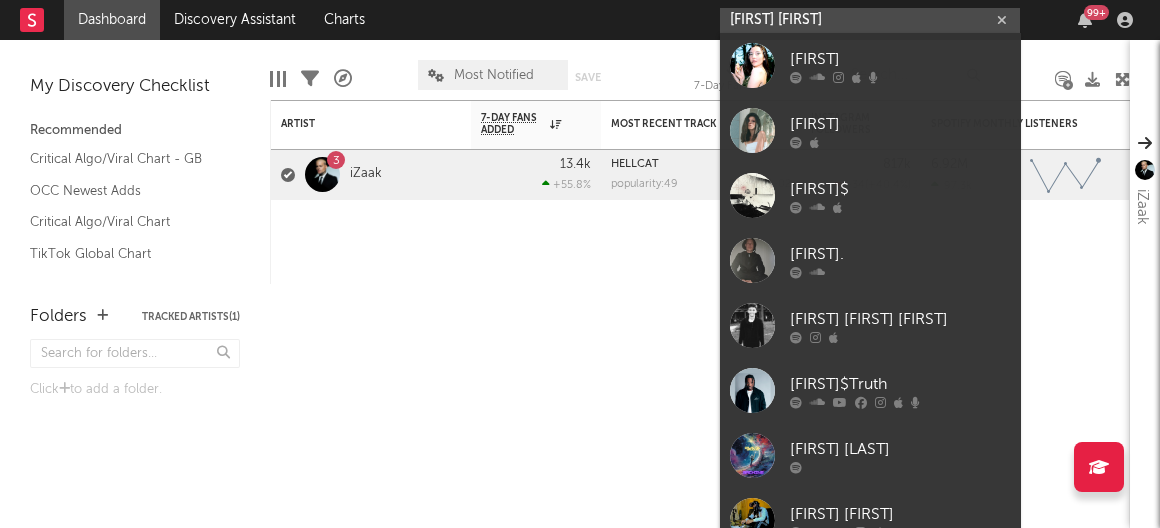 type on "[FIRST] [FIRST]" 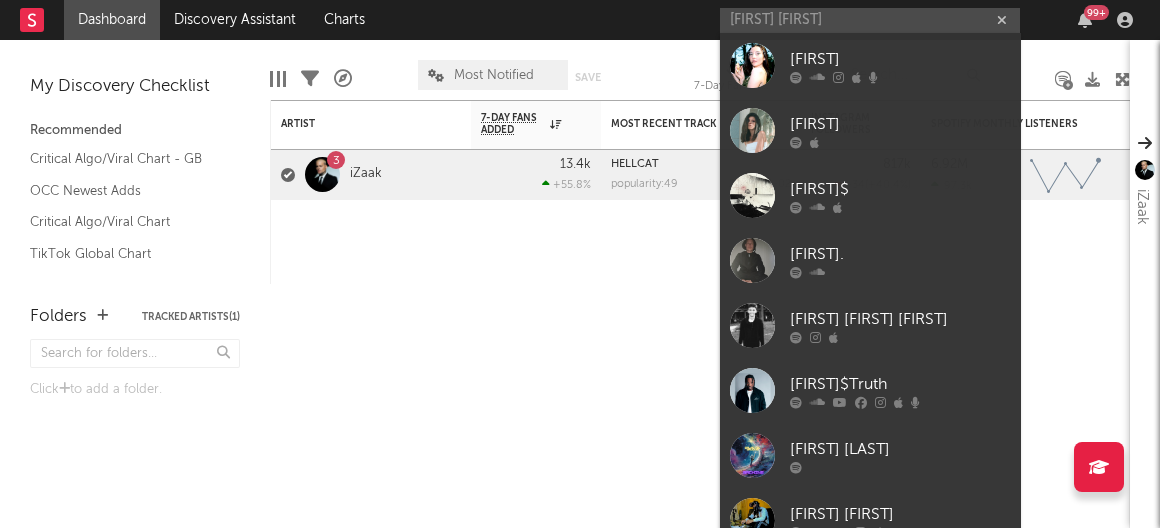 click at bounding box center [752, 65] 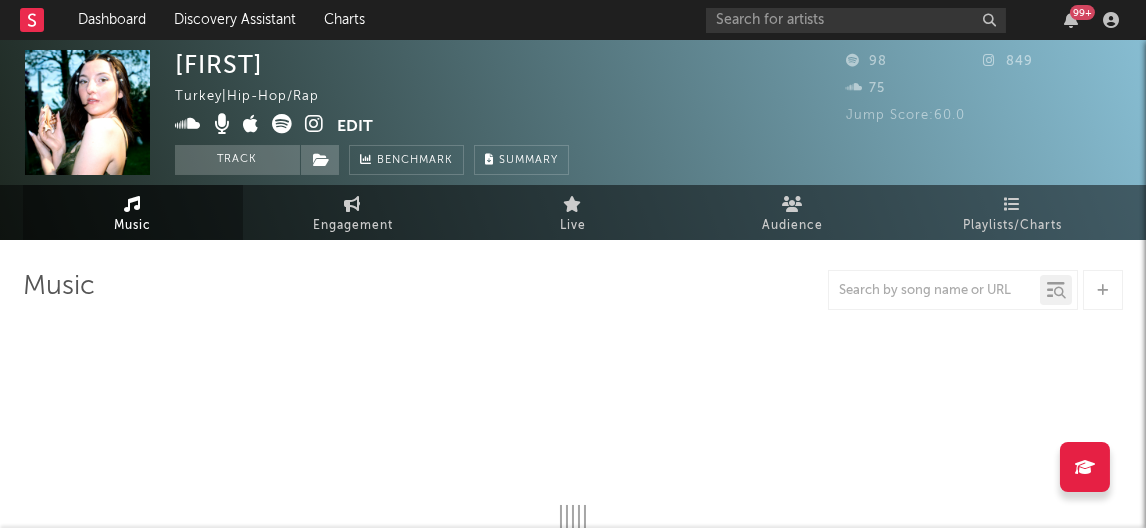select on "1w" 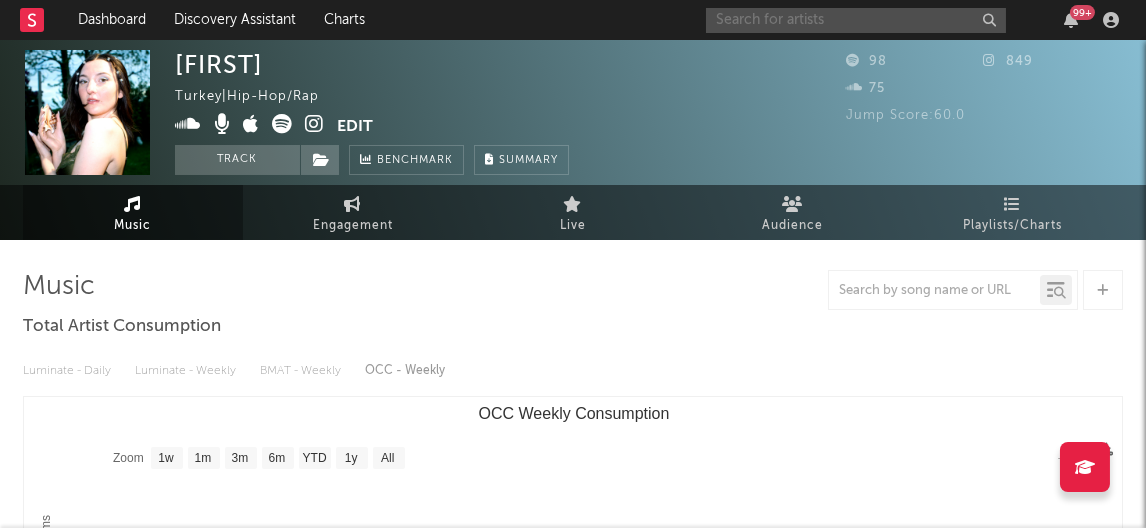 click at bounding box center (856, 20) 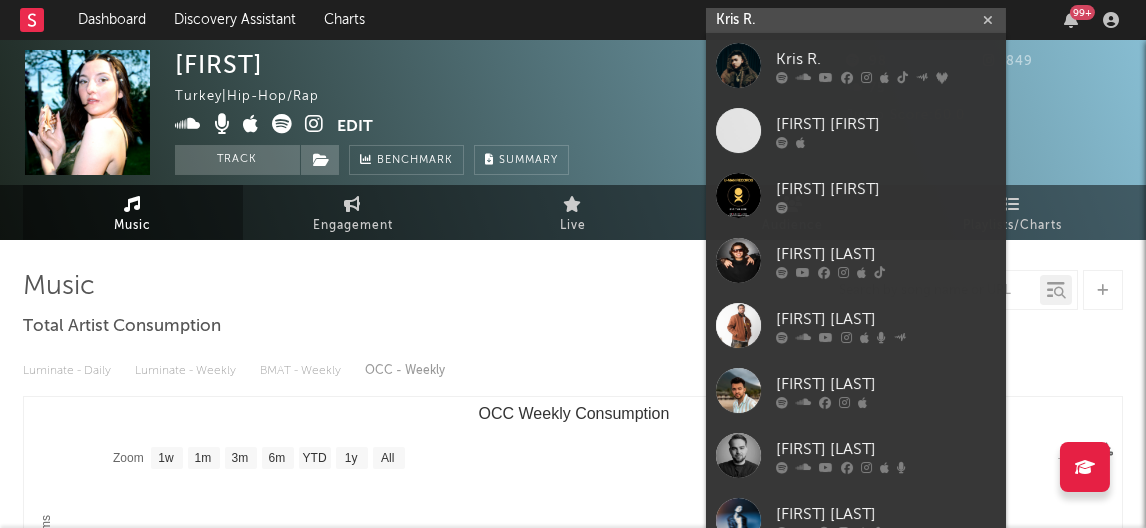 type on "Kris R." 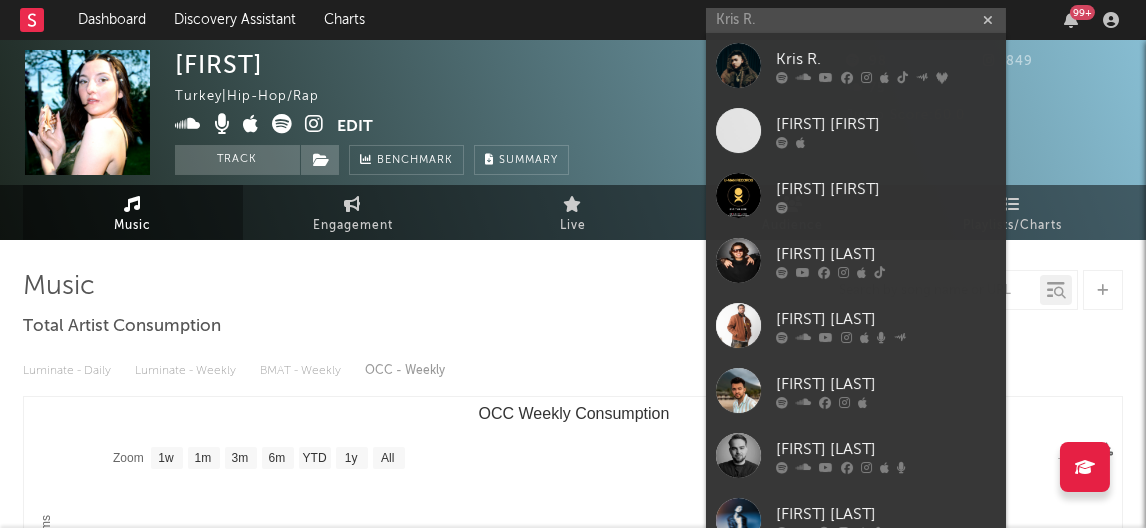 click at bounding box center (738, 65) 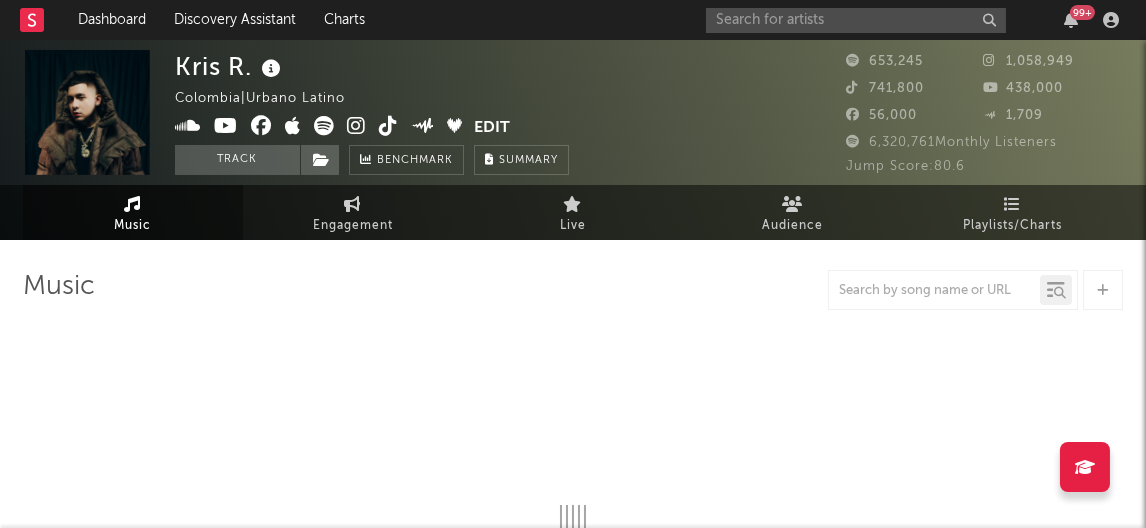 select on "6m" 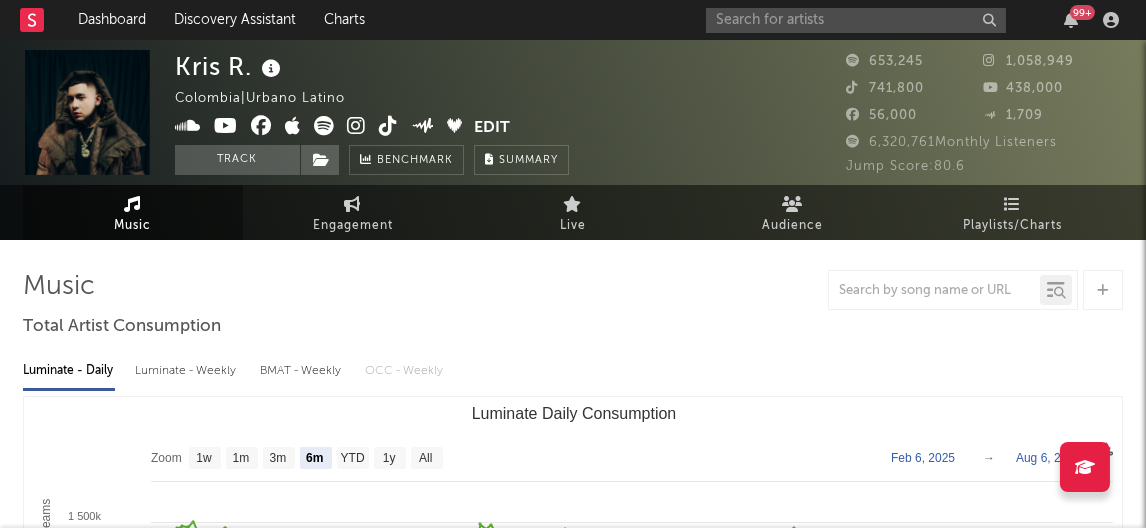 click on "Playlists/Charts" at bounding box center (1013, 212) 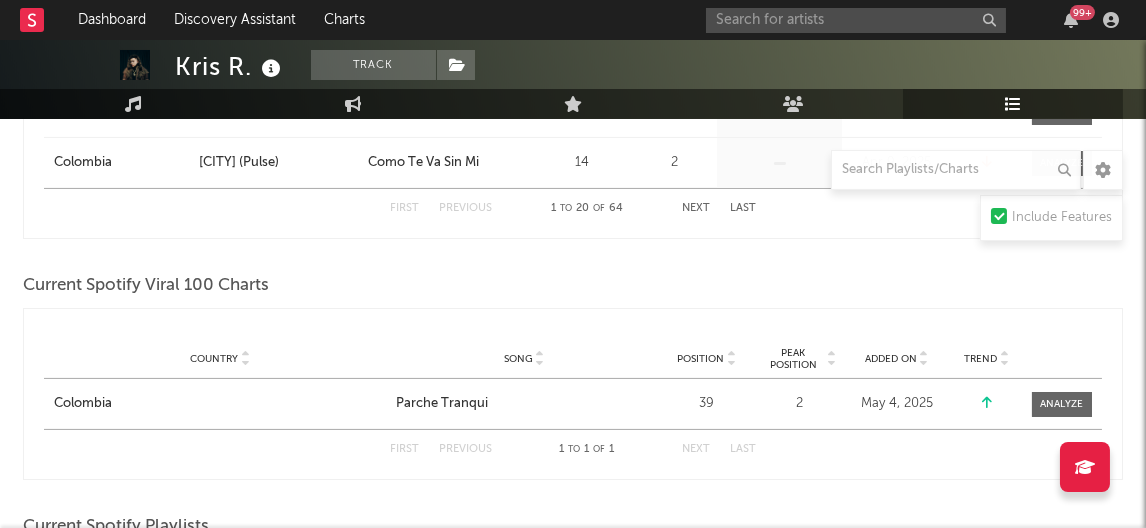 scroll, scrollTop: 1654, scrollLeft: 0, axis: vertical 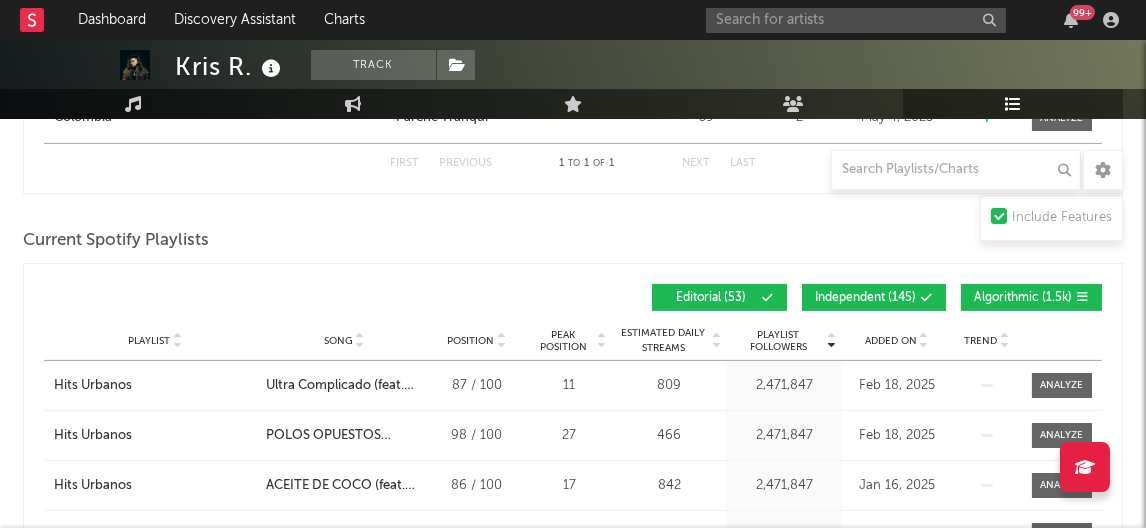 click on "Independent   ( 145 )" at bounding box center (865, 298) 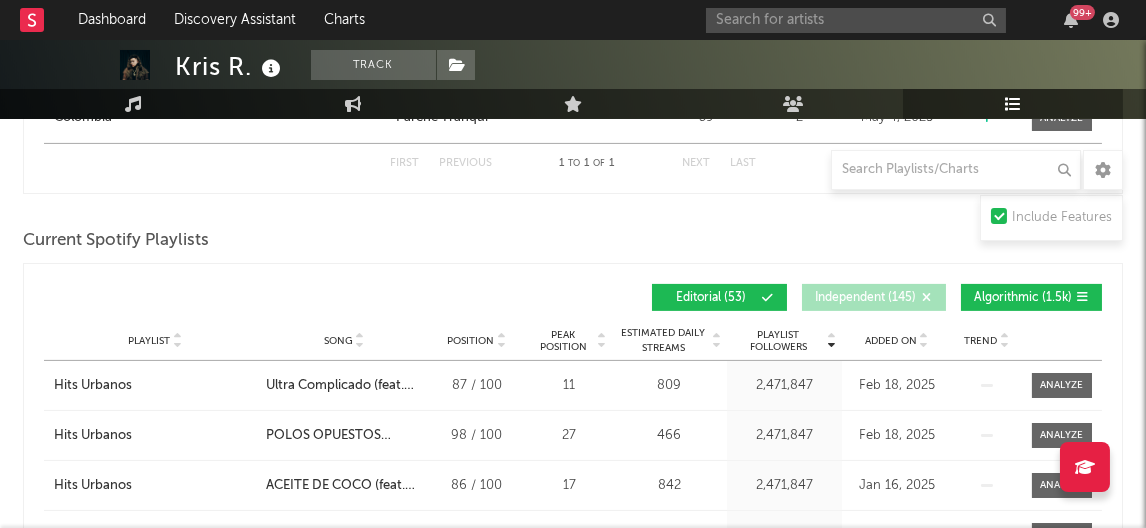 click on "Algorithmic   ( 1.5k )" at bounding box center [1031, 297] 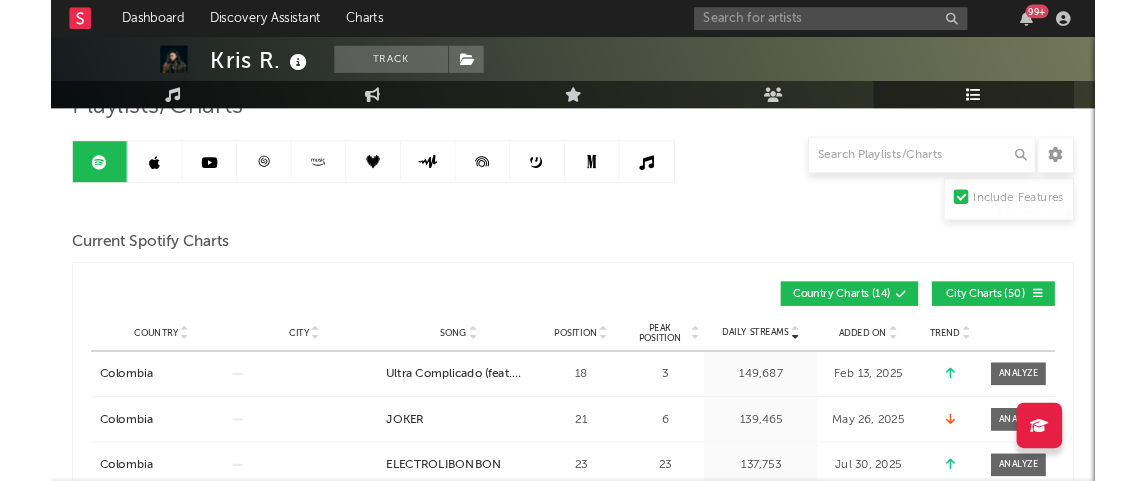 scroll, scrollTop: 0, scrollLeft: 0, axis: both 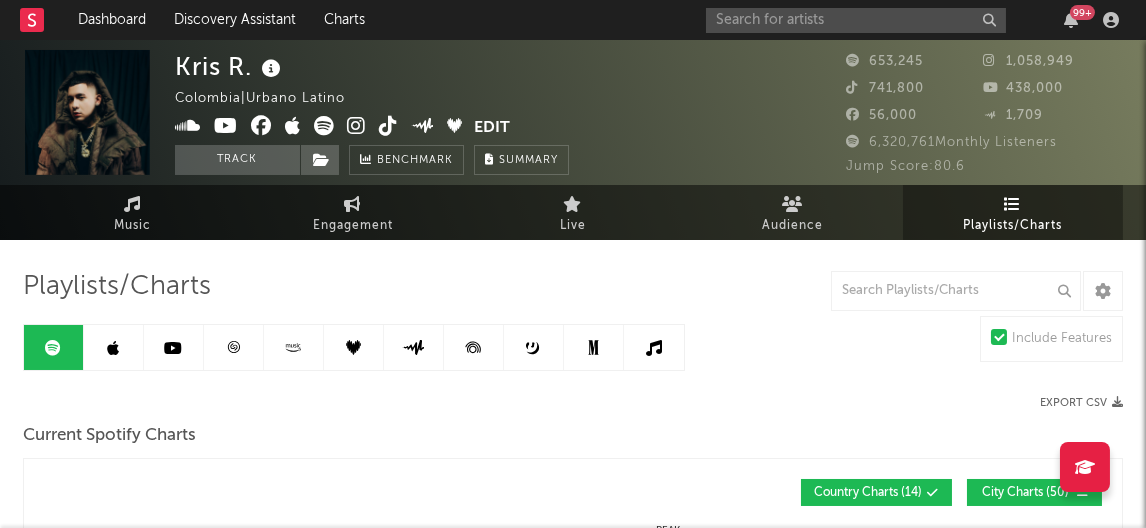click on "Export CSV" at bounding box center [1081, 403] 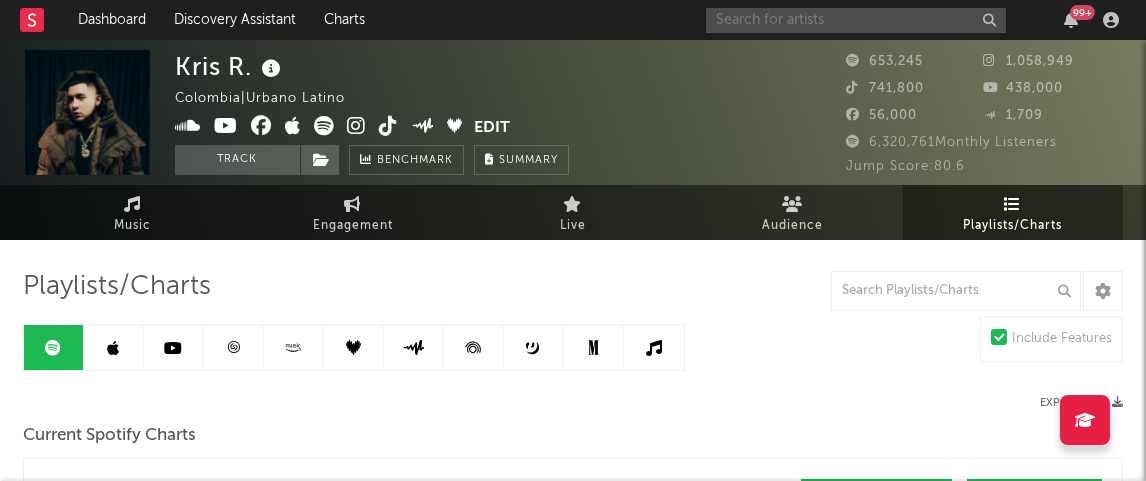 click at bounding box center [856, 20] 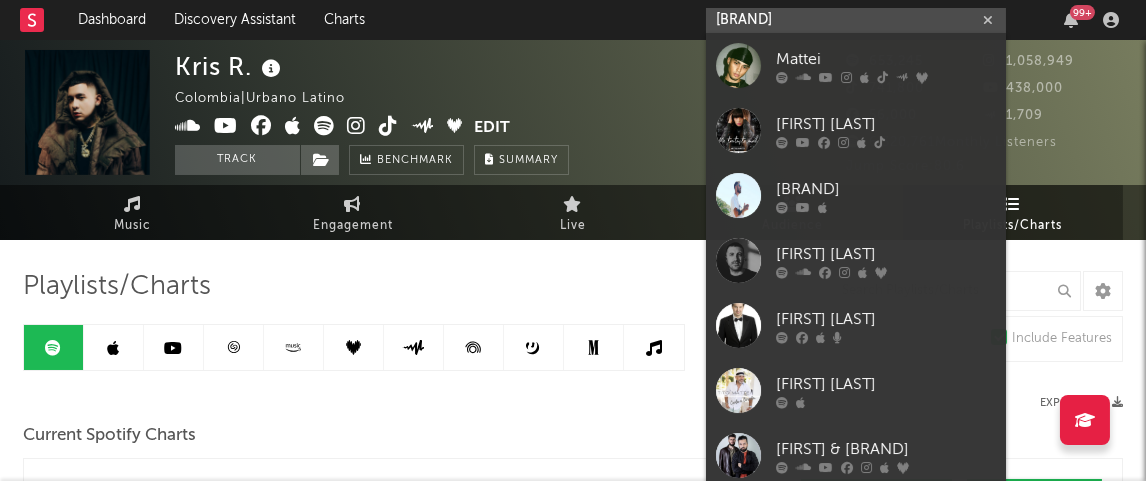 type on "[BRAND]" 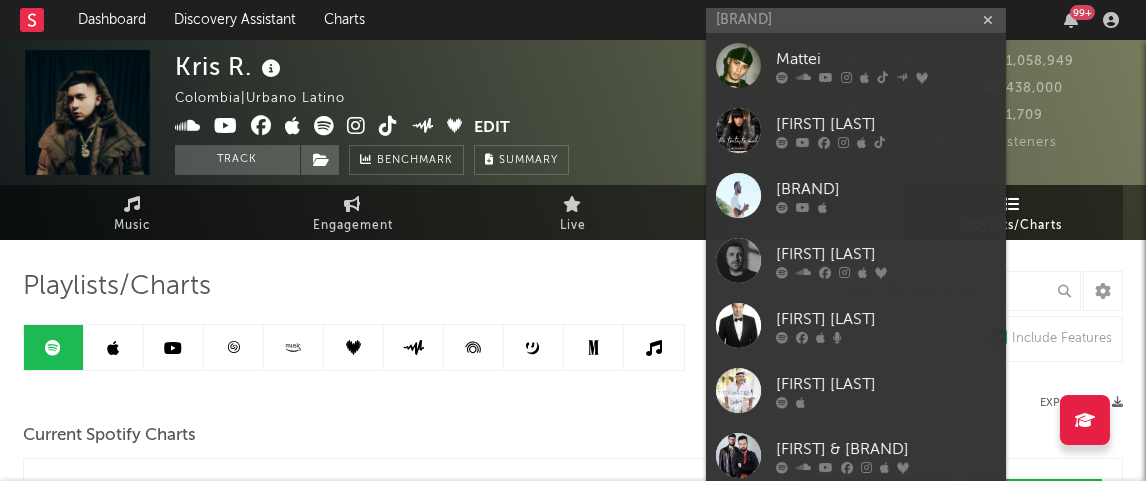 click on "Mattei" at bounding box center [856, 65] 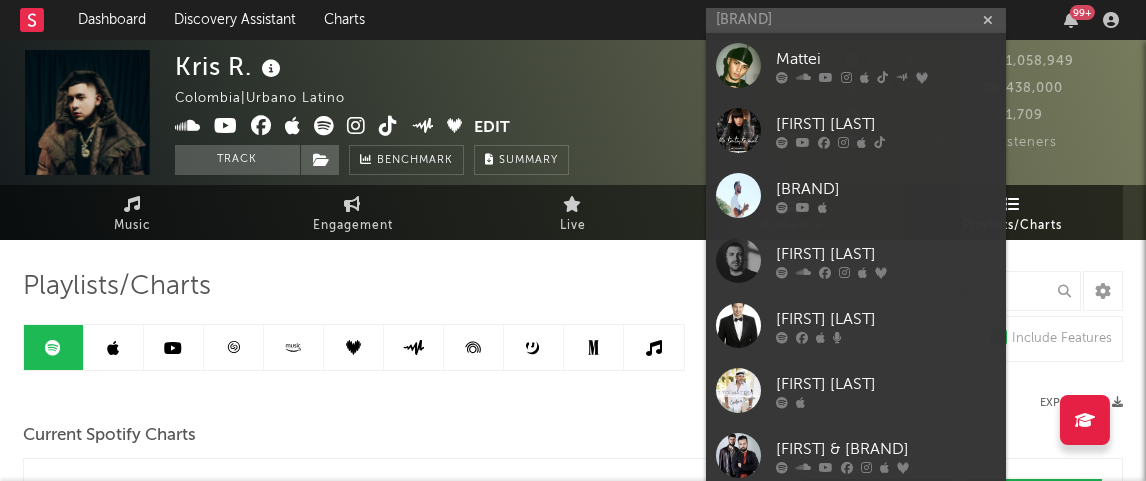 type 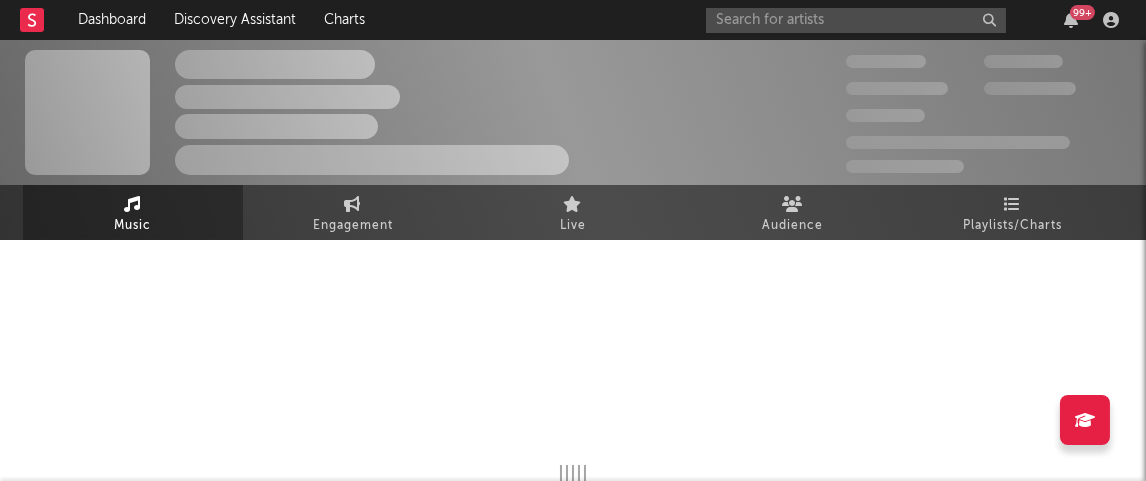 select on "1w" 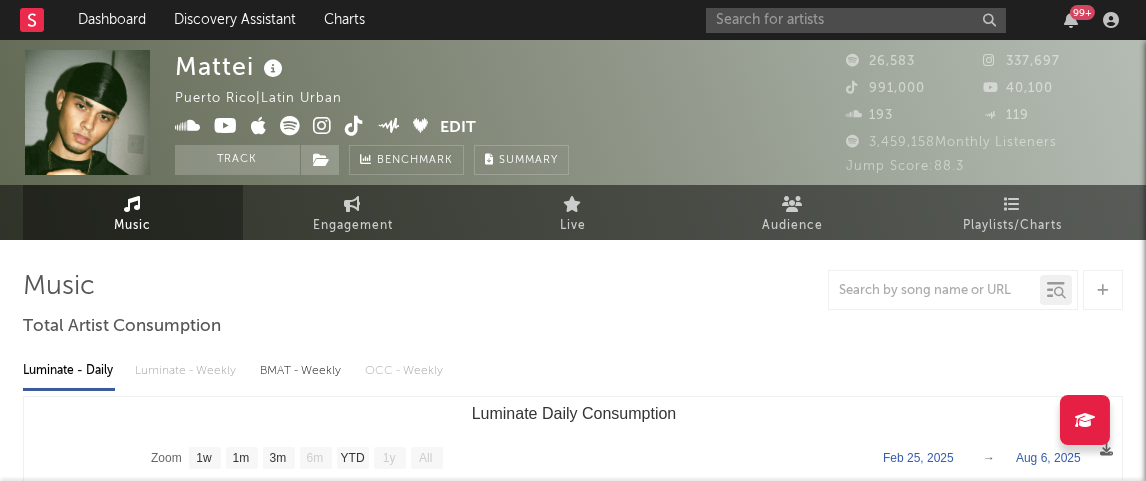 click on "Playlists/Charts" at bounding box center [1013, 212] 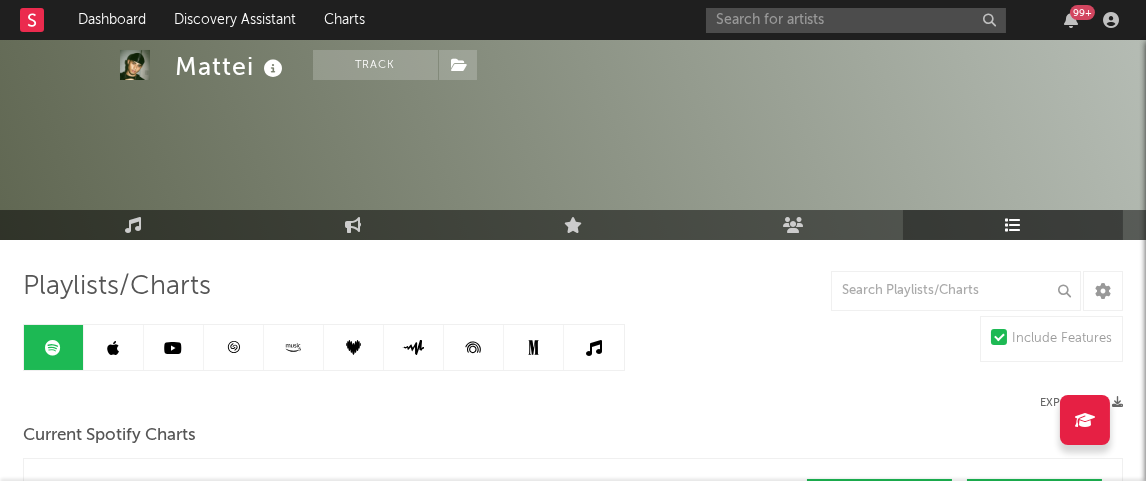 scroll, scrollTop: 96, scrollLeft: 0, axis: vertical 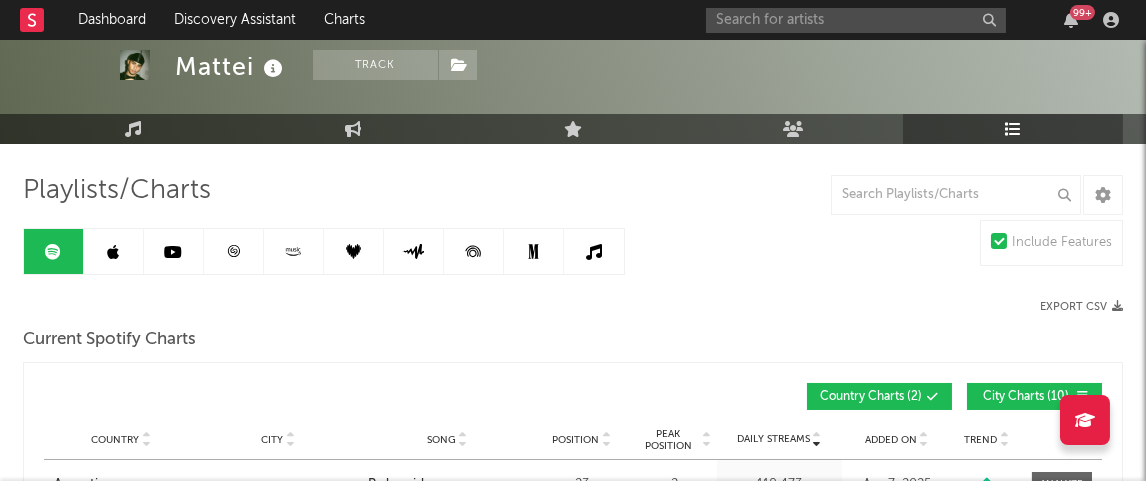 click on "Export CSV" at bounding box center (1081, 307) 